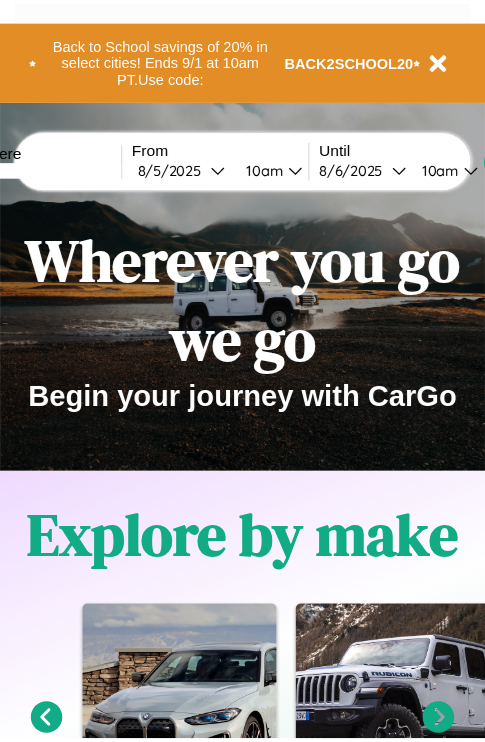scroll, scrollTop: 0, scrollLeft: 0, axis: both 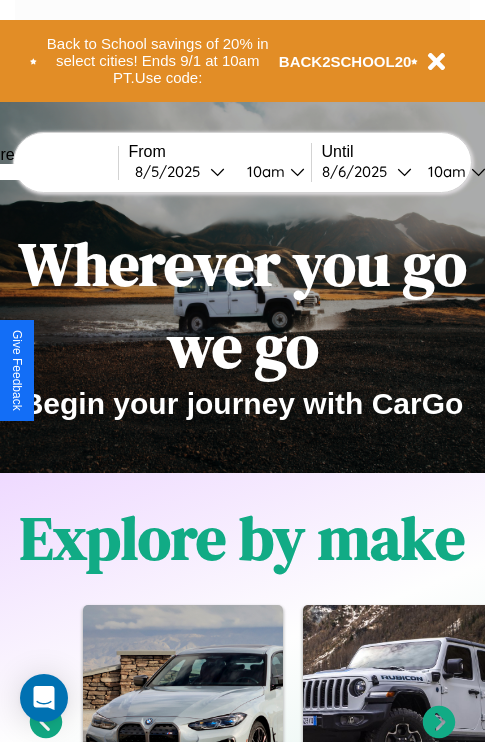 click at bounding box center (43, 172) 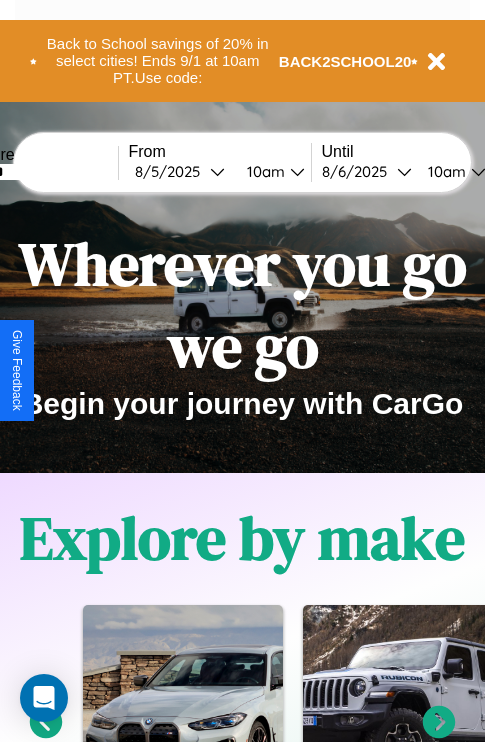 type on "******" 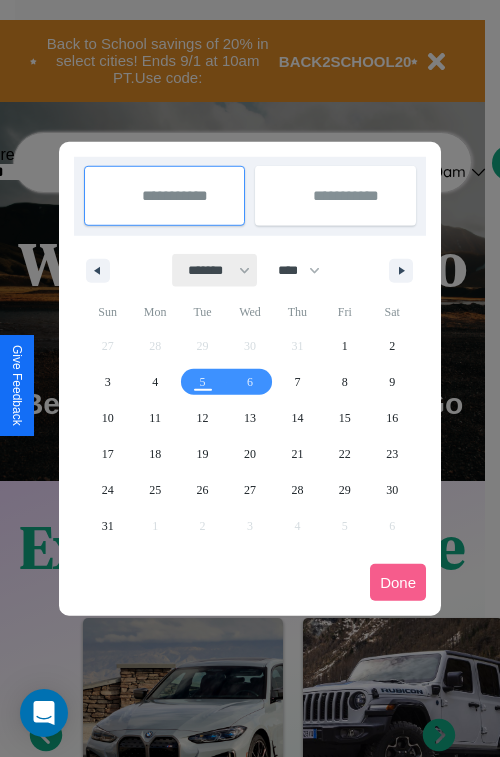 click on "******* ******** ***** ***** *** **** **** ****** ********* ******* ******** ********" at bounding box center (215, 270) 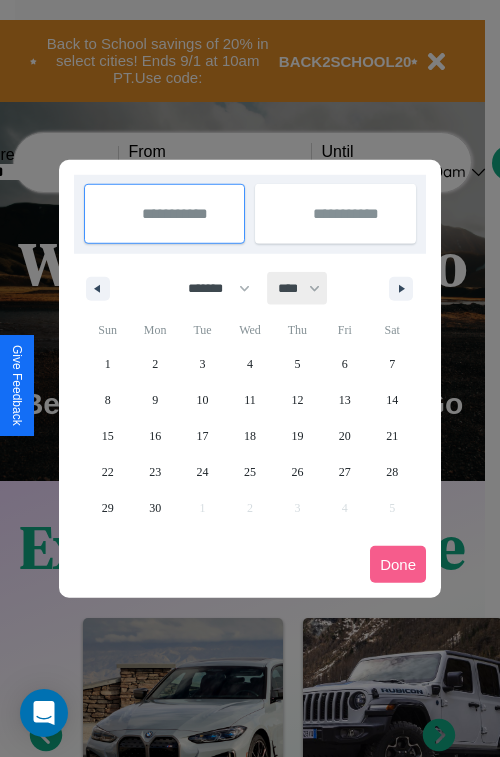 click on "**** **** **** **** **** **** **** **** **** **** **** **** **** **** **** **** **** **** **** **** **** **** **** **** **** **** **** **** **** **** **** **** **** **** **** **** **** **** **** **** **** **** **** **** **** **** **** **** **** **** **** **** **** **** **** **** **** **** **** **** **** **** **** **** **** **** **** **** **** **** **** **** **** **** **** **** **** **** **** **** **** **** **** **** **** **** **** **** **** **** **** **** **** **** **** **** **** **** **** **** **** **** **** **** **** **** **** **** **** **** **** **** **** **** **** **** **** **** **** **** ****" at bounding box center [298, 288] 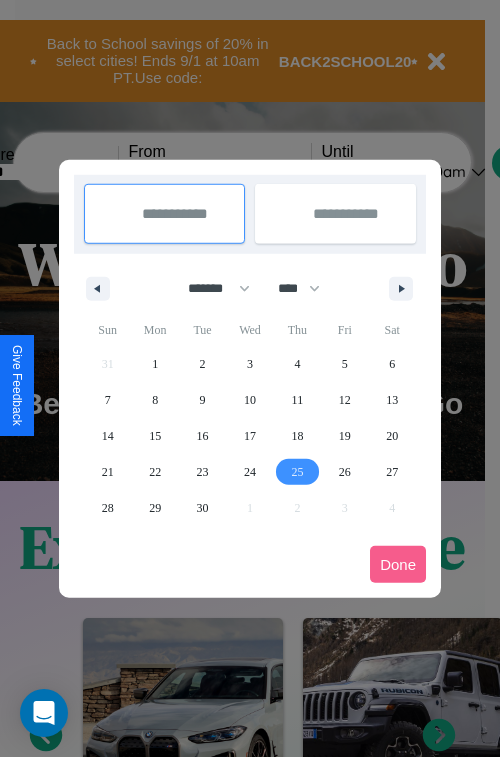 click on "25" at bounding box center (297, 472) 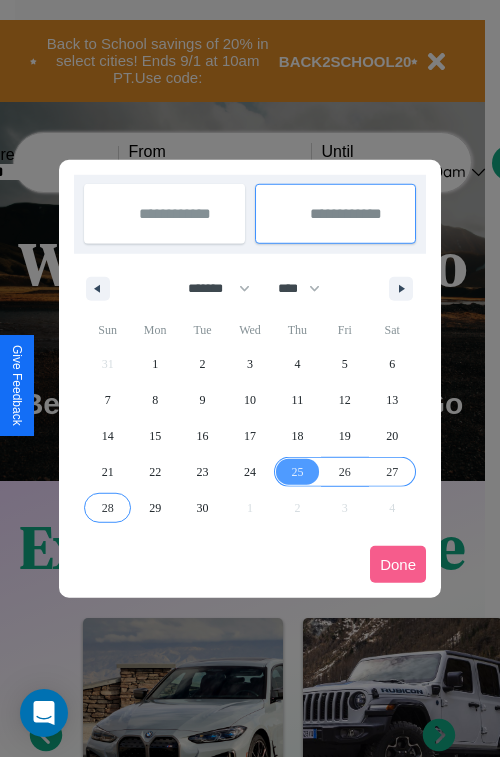 click on "28" at bounding box center (108, 508) 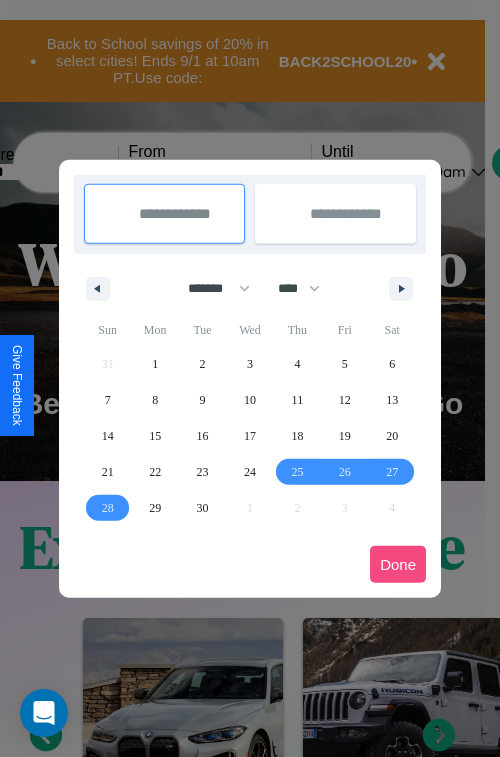 click on "Done" at bounding box center (398, 564) 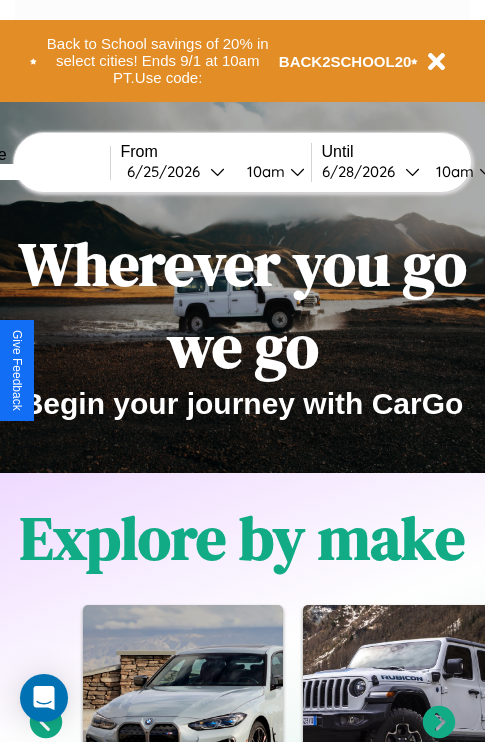 click on "10am" at bounding box center (263, 171) 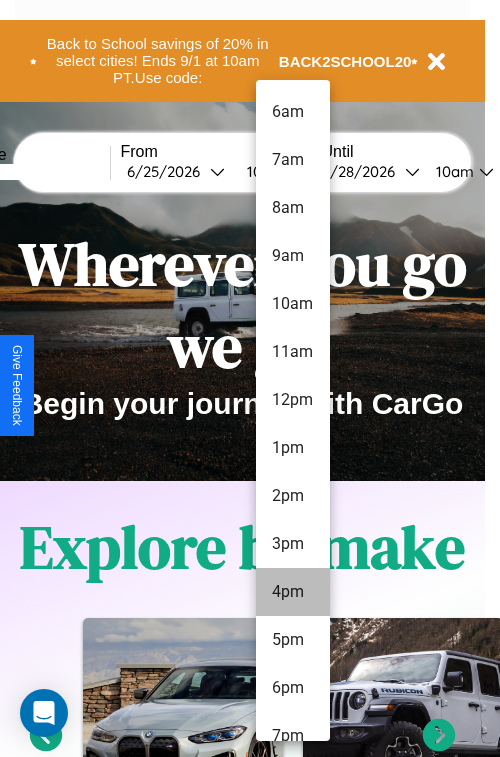 click on "4pm" at bounding box center [293, 592] 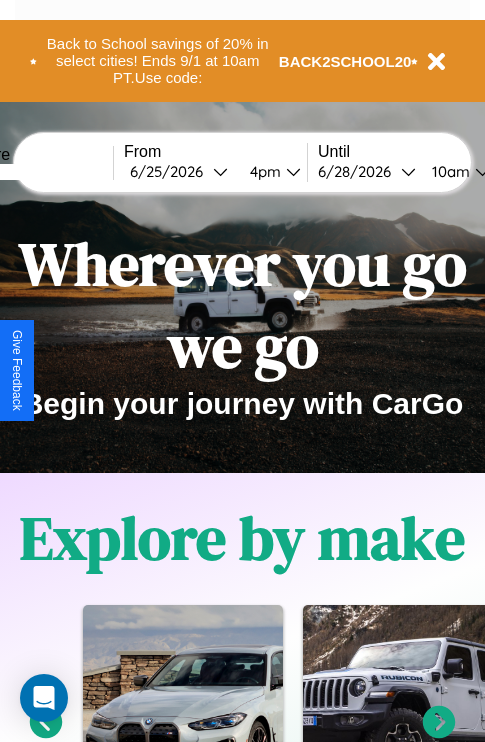 click on "10am" at bounding box center (448, 171) 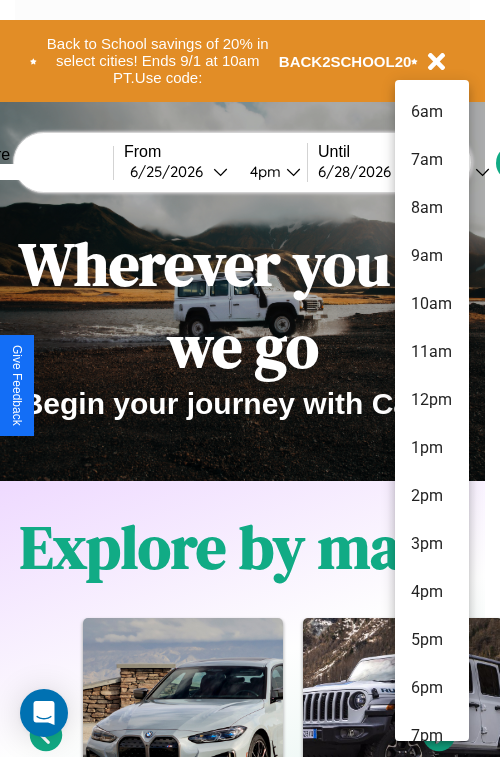click on "6am" at bounding box center (432, 112) 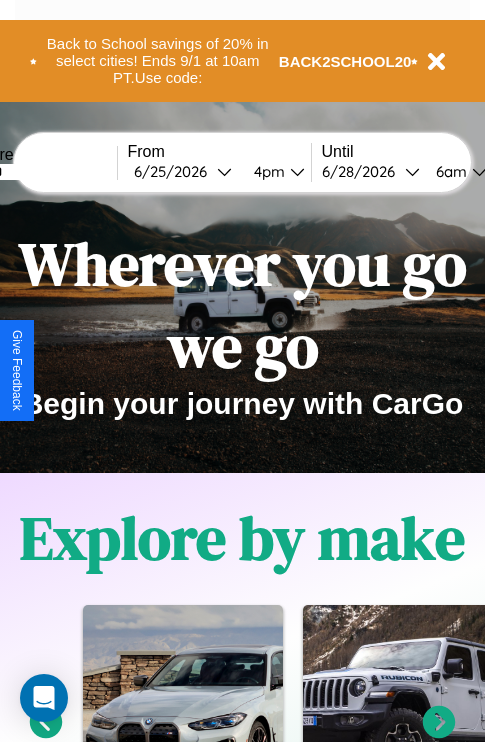 scroll, scrollTop: 0, scrollLeft: 70, axis: horizontal 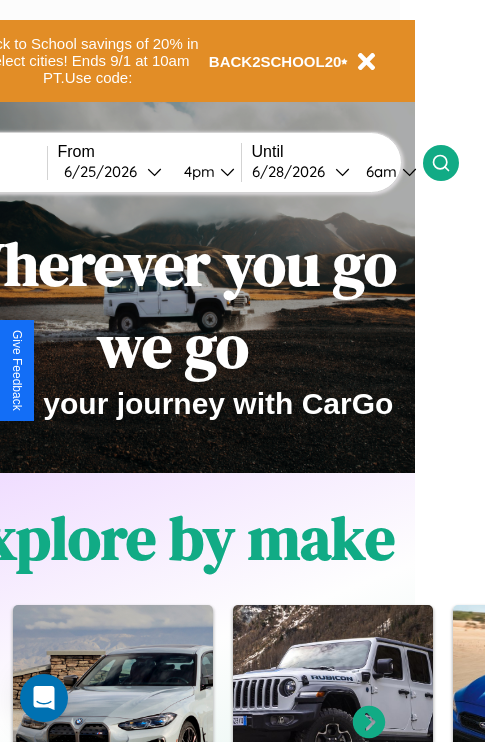click 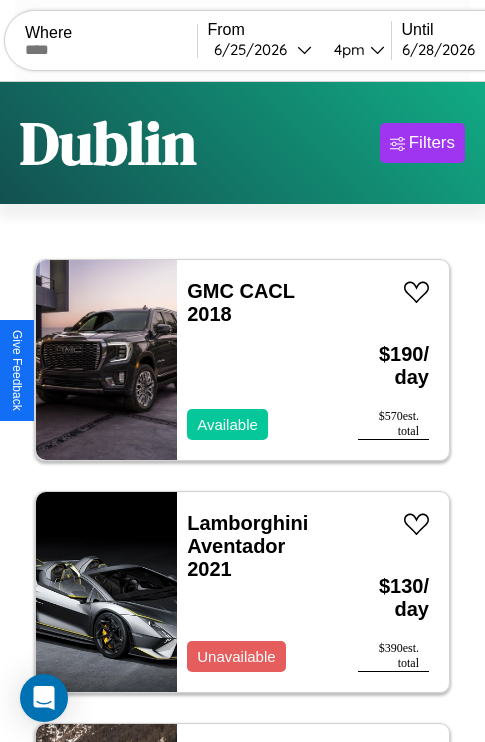 scroll, scrollTop: 95, scrollLeft: 0, axis: vertical 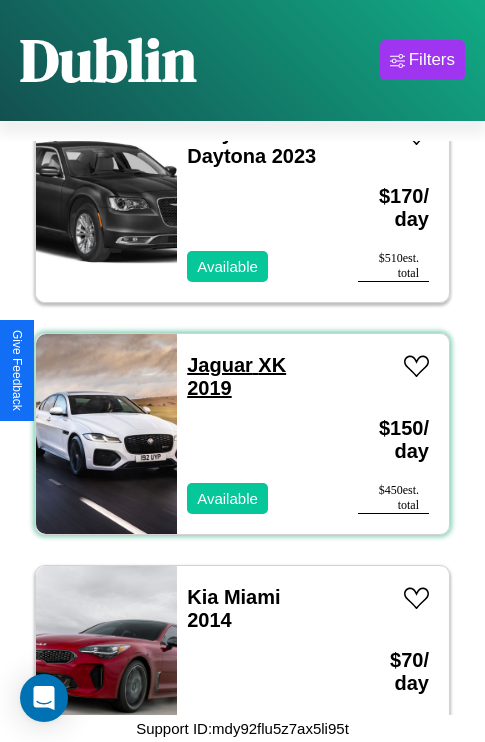 click on "Jaguar   XK   2019" at bounding box center (236, 376) 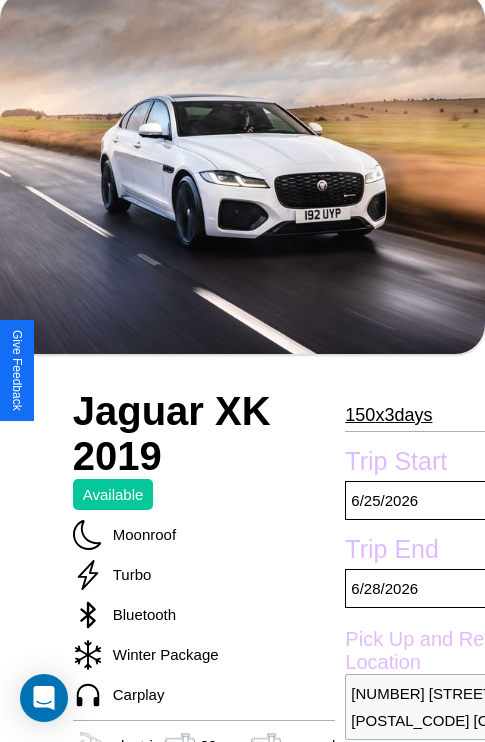 scroll, scrollTop: 135, scrollLeft: 0, axis: vertical 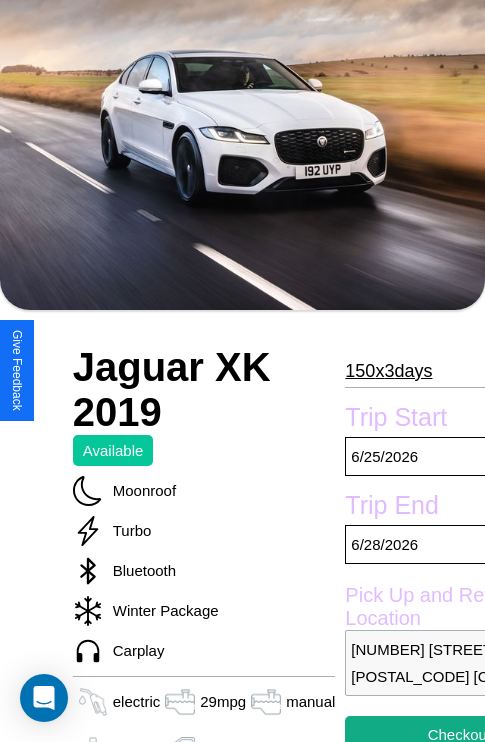 click on "[NUMBER] x [NUMBER] days" at bounding box center [388, 371] 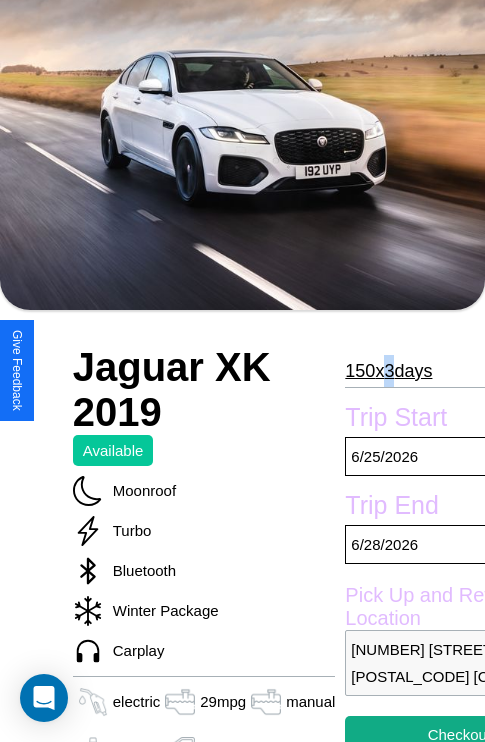 click on "[NUMBER] x [NUMBER] days" at bounding box center [388, 371] 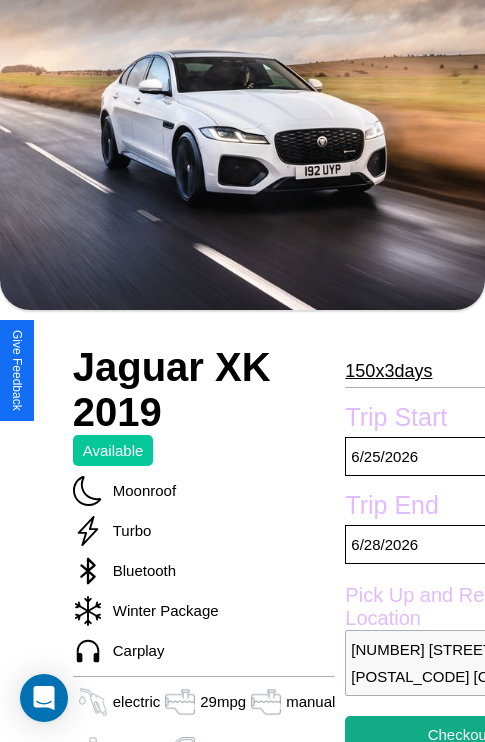 click on "[NUMBER] x [NUMBER] days" at bounding box center (388, 371) 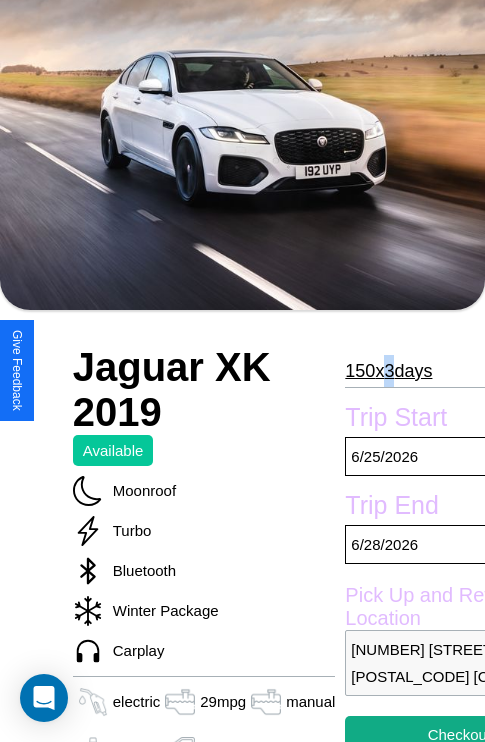 click on "[NUMBER] x [NUMBER] days" at bounding box center (388, 371) 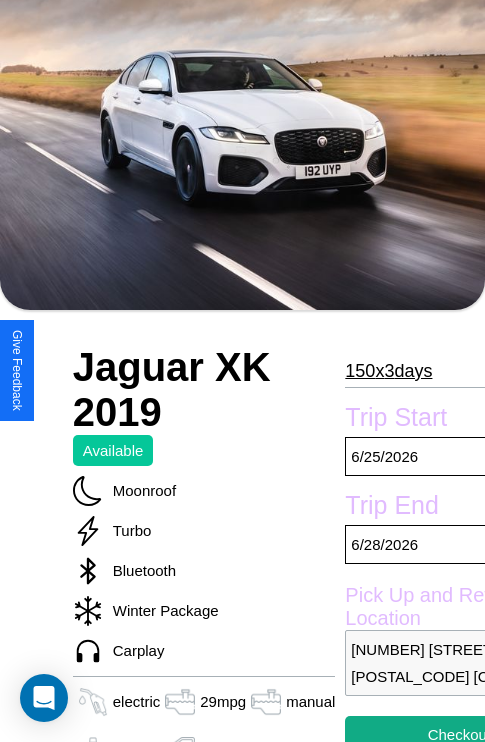 click on "[NUMBER] x [NUMBER] days" at bounding box center [388, 371] 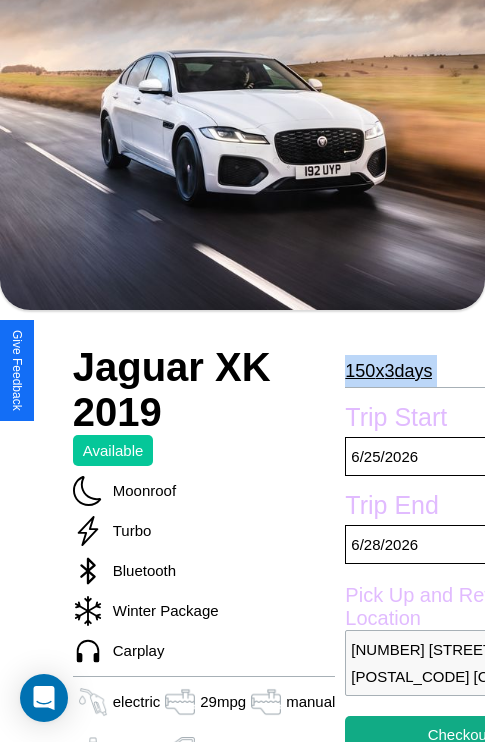 click on "[NUMBER] x [NUMBER] days" at bounding box center [388, 371] 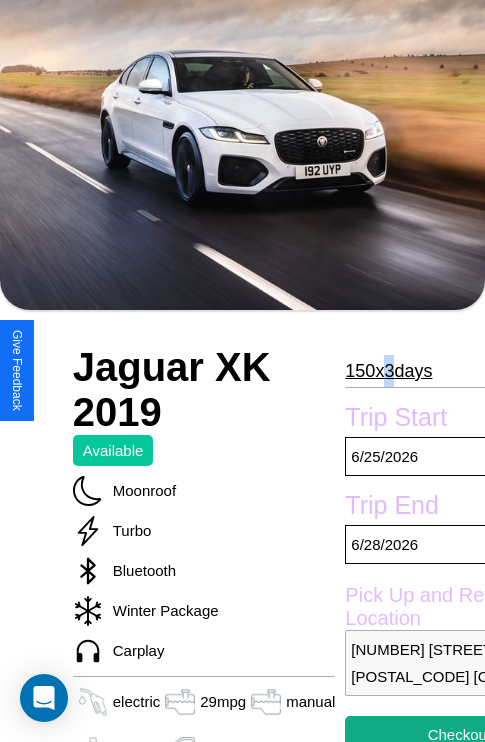 click on "[NUMBER] x [NUMBER] days" at bounding box center (388, 371) 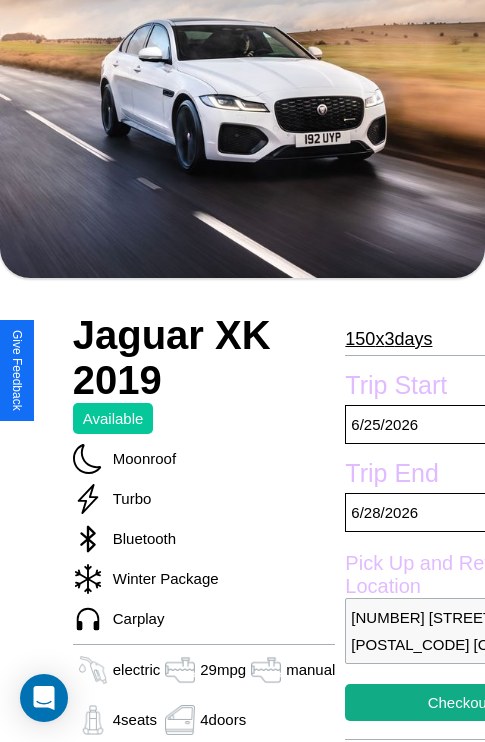 scroll, scrollTop: 1056, scrollLeft: 0, axis: vertical 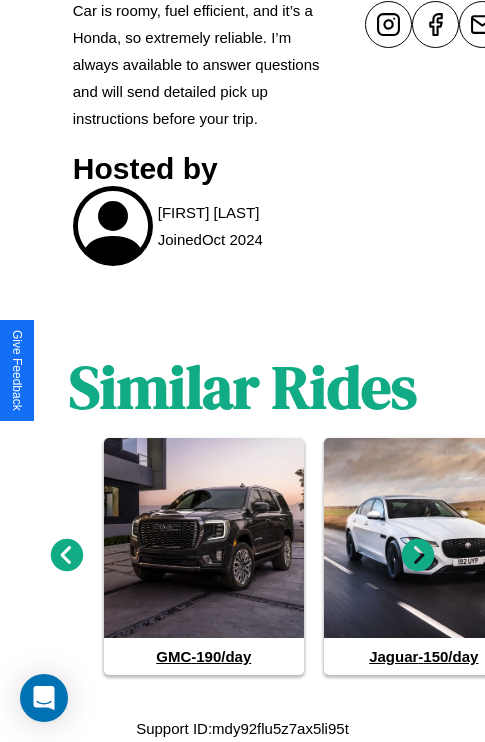 click 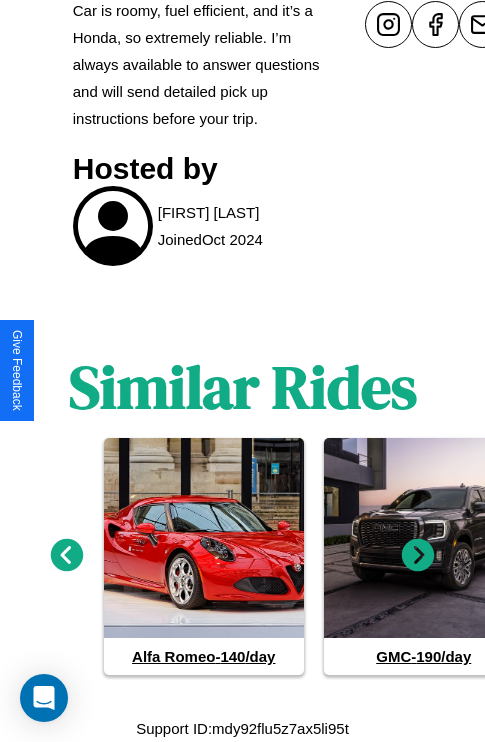 click 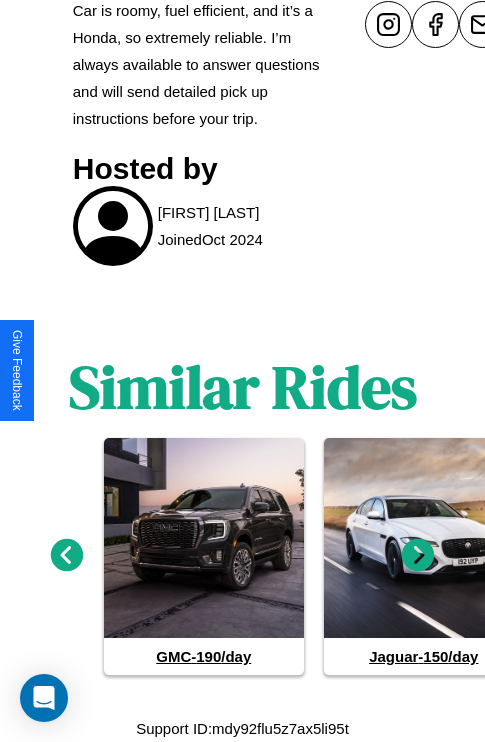click 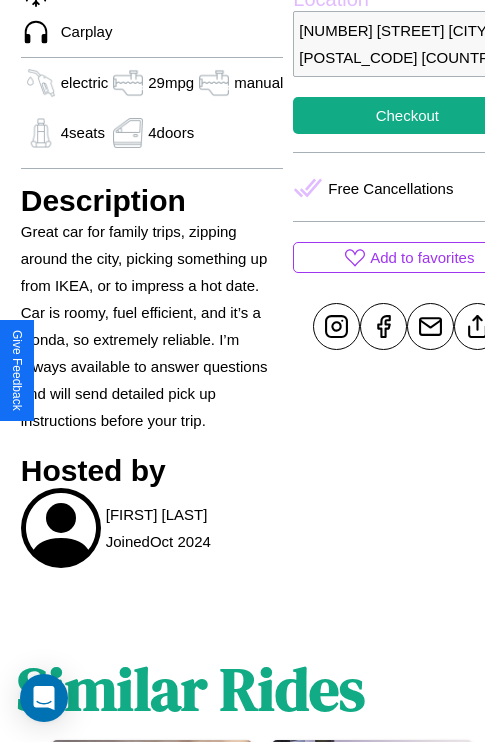 scroll, scrollTop: 710, scrollLeft: 60, axis: both 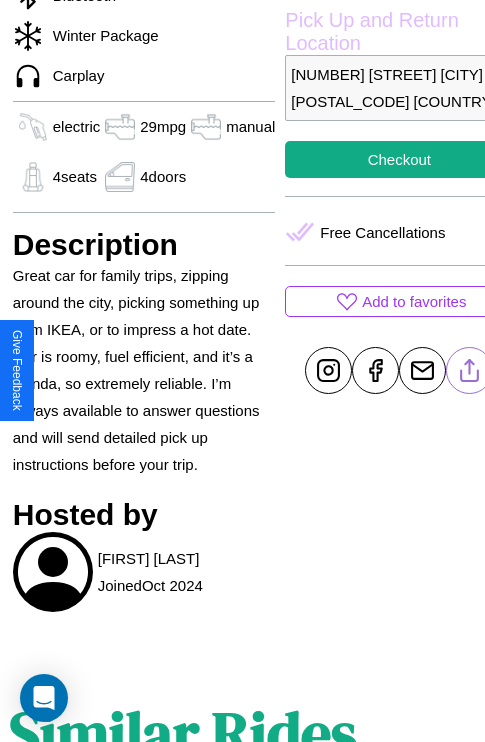 click 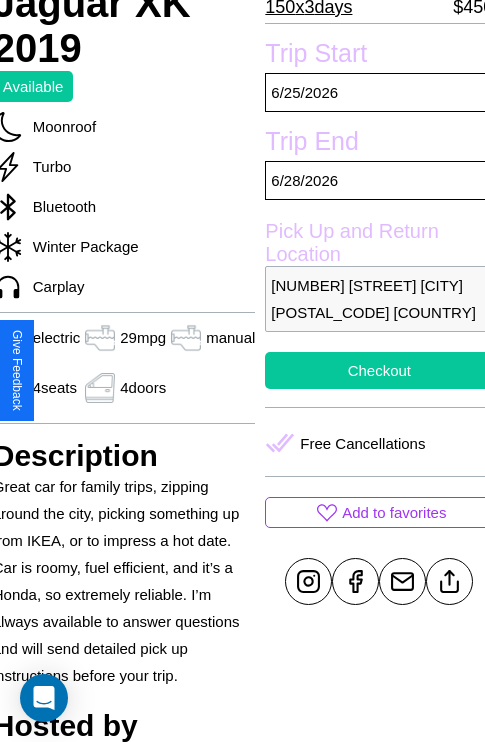 click on "Checkout" at bounding box center [379, 370] 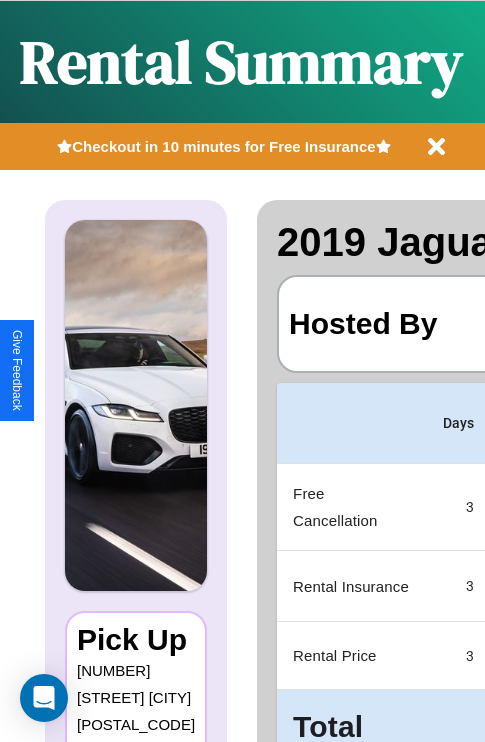 scroll, scrollTop: 0, scrollLeft: 378, axis: horizontal 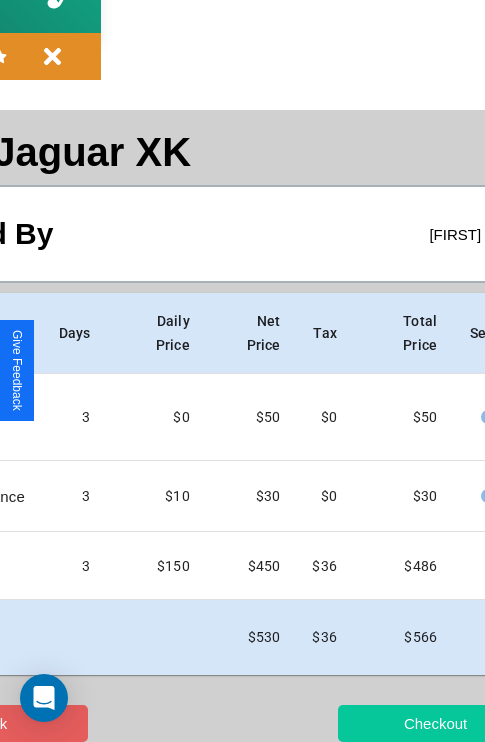 click on "Checkout" at bounding box center (435, 723) 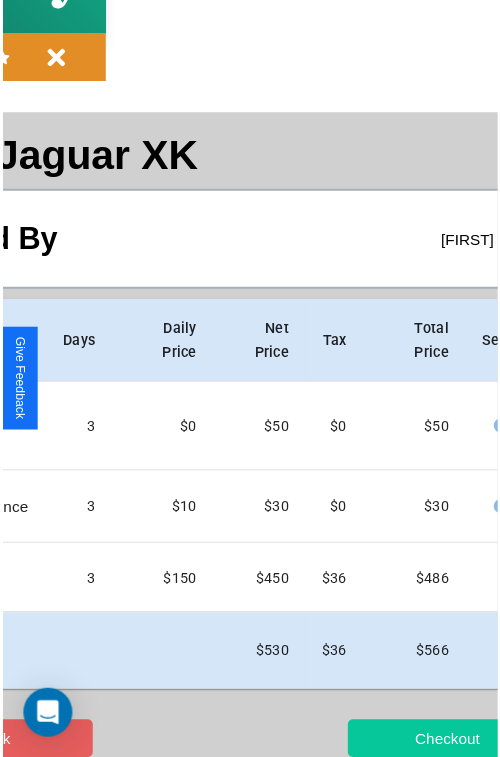 scroll, scrollTop: 0, scrollLeft: 0, axis: both 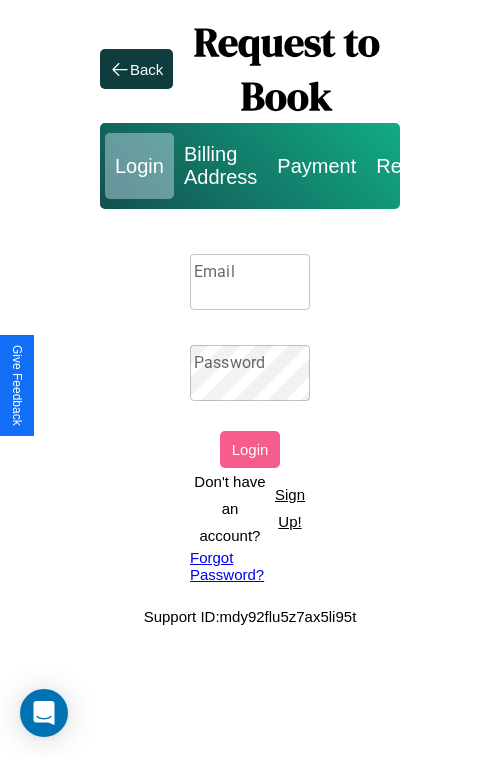 click on "Sign Up!" at bounding box center [290, 508] 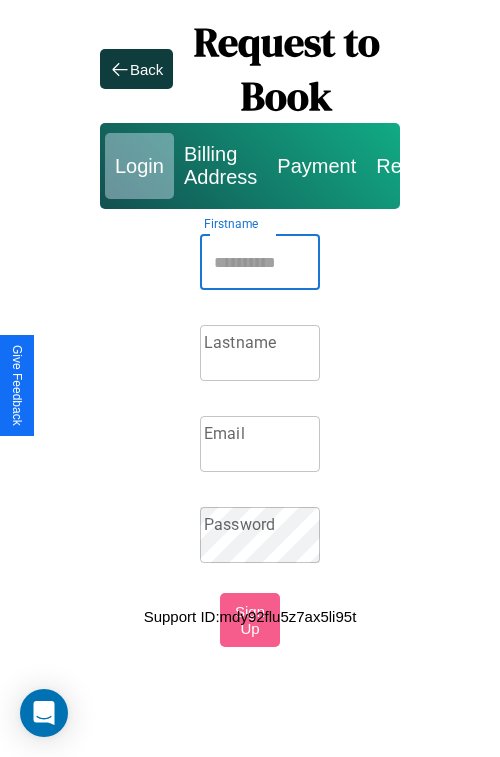 click on "Firstname" at bounding box center (260, 262) 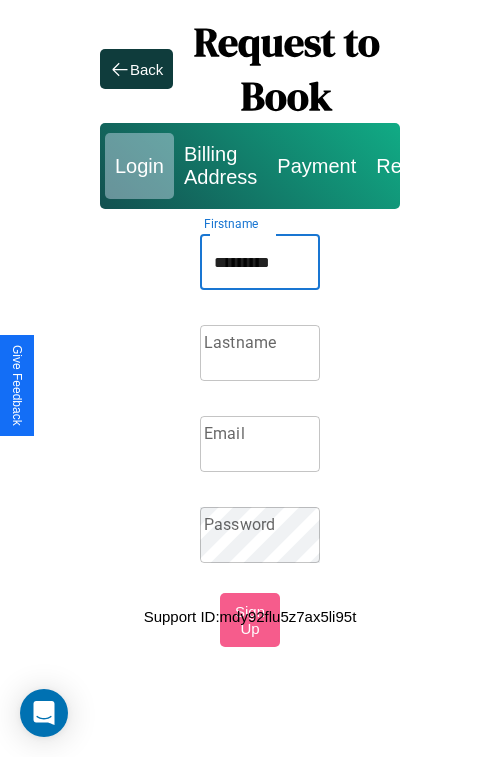 type on "*********" 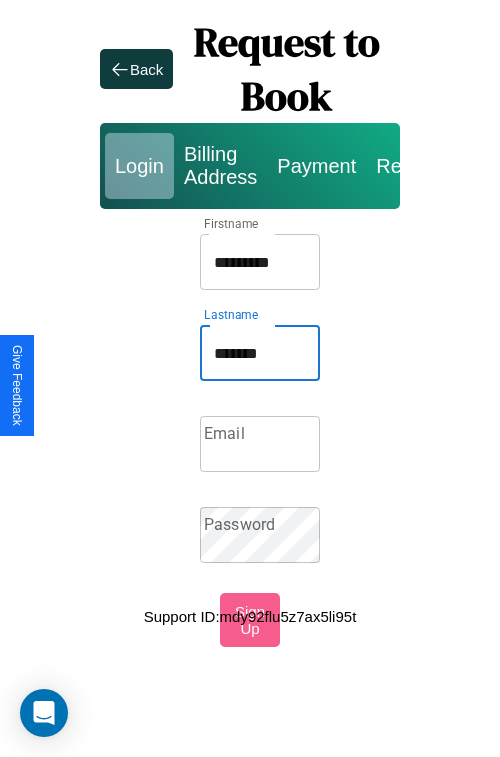 type on "*******" 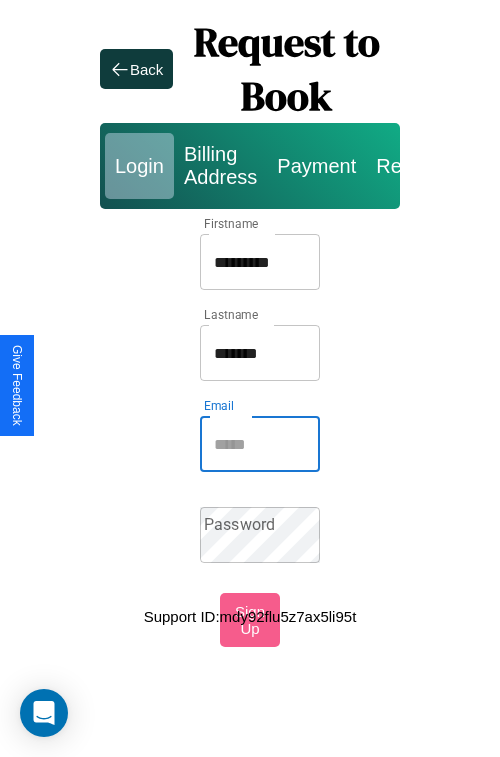 click on "Email" at bounding box center (260, 444) 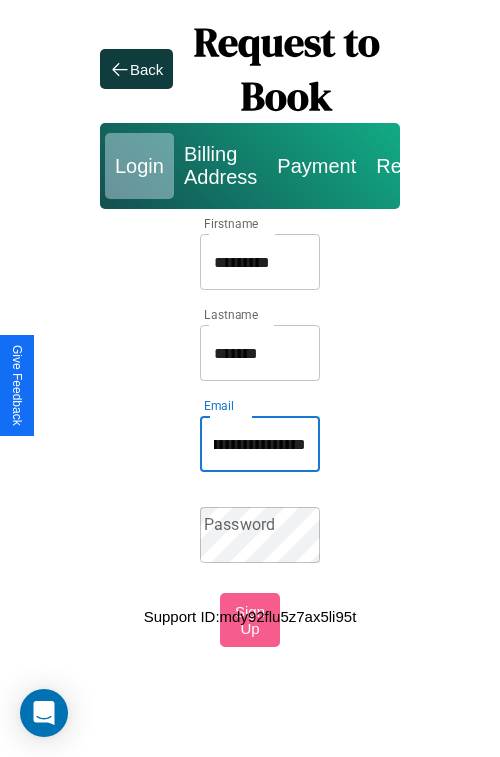 scroll, scrollTop: 0, scrollLeft: 133, axis: horizontal 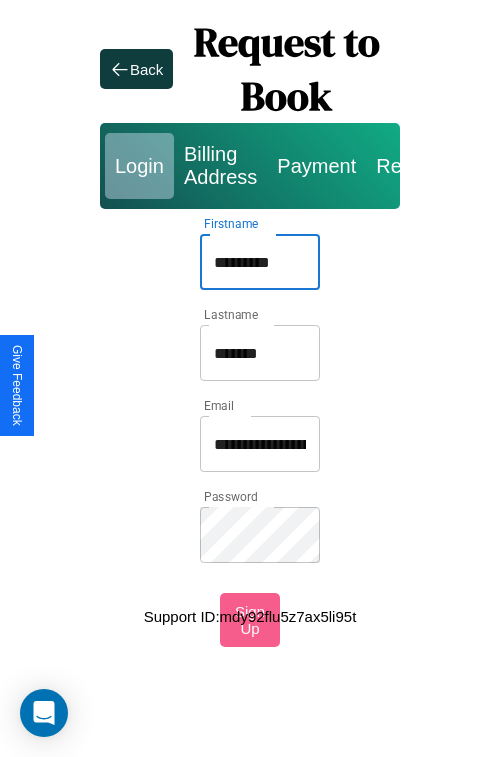 click on "*********" at bounding box center (260, 262) 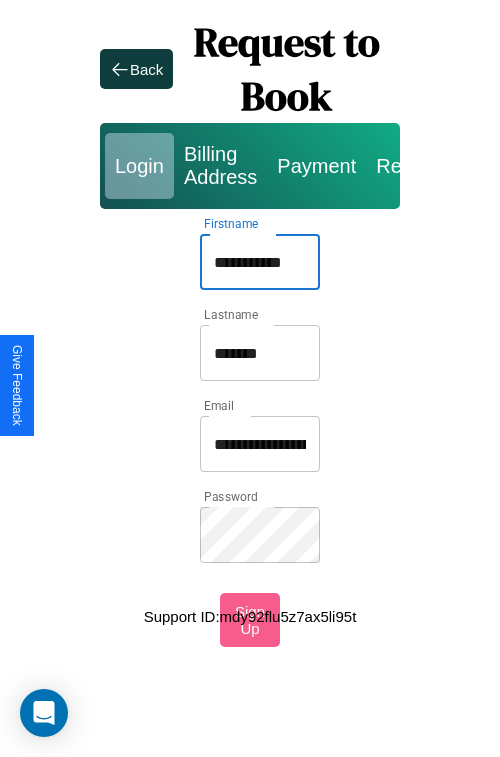 type on "**********" 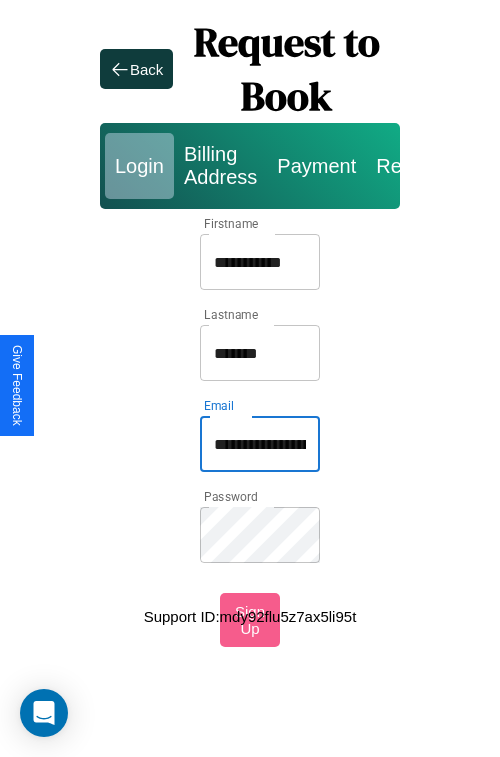 click on "**********" at bounding box center (260, 444) 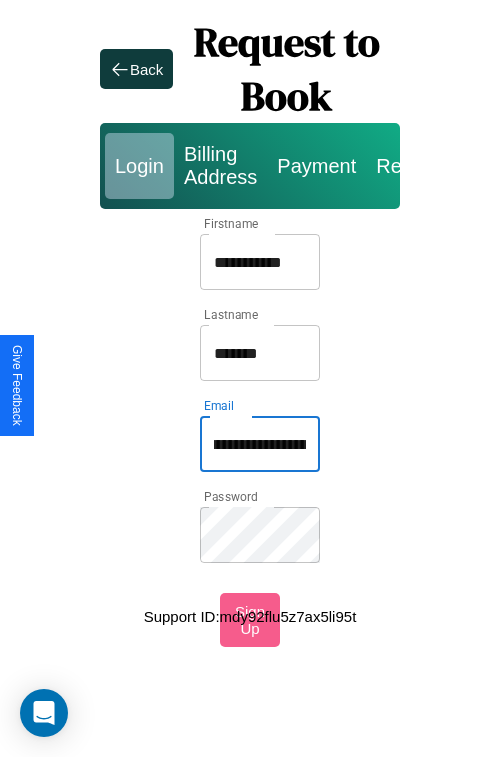 scroll, scrollTop: 0, scrollLeft: 24, axis: horizontal 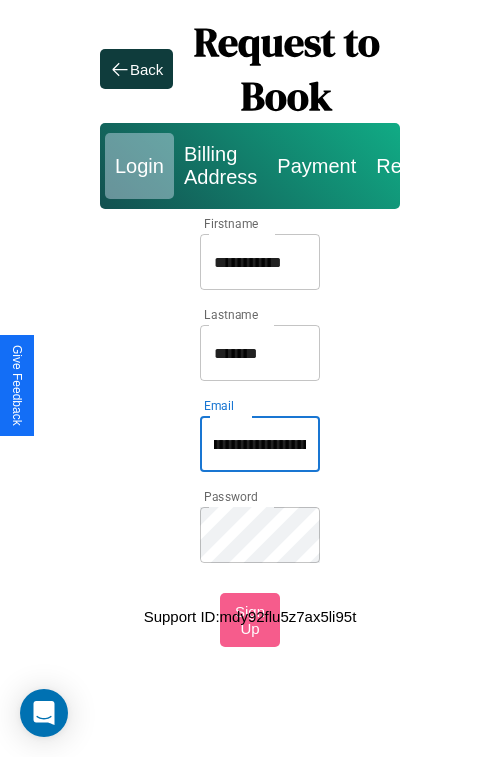 type on "**********" 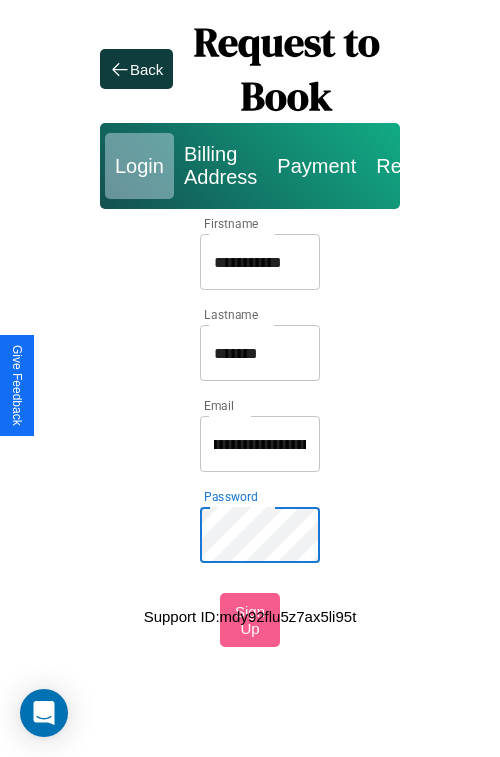 scroll, scrollTop: 0, scrollLeft: 0, axis: both 